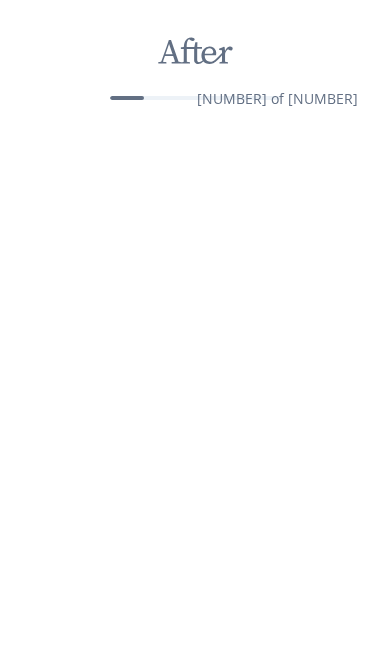 scroll, scrollTop: 0, scrollLeft: 0, axis: both 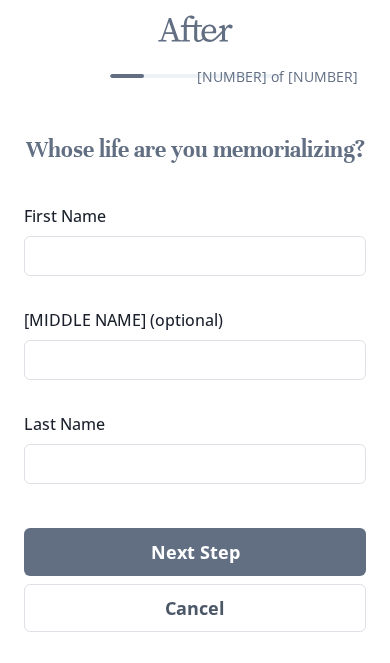click on "First Name" at bounding box center [195, 256] 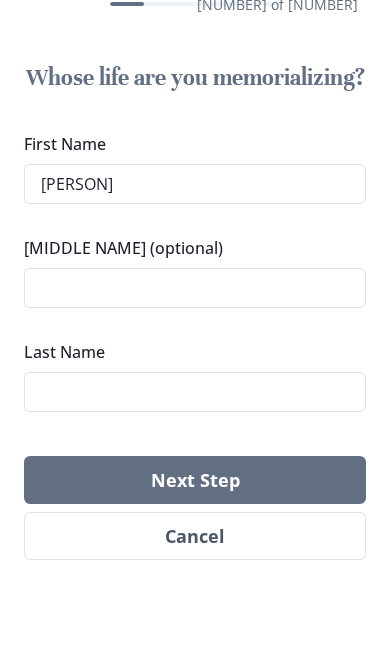 type on "[PERSON]" 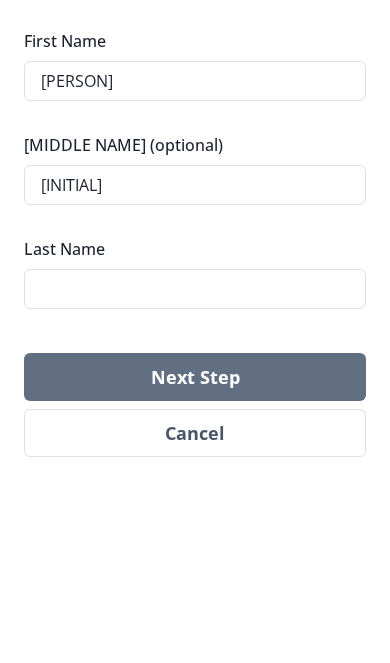 type on "[INITIAL]" 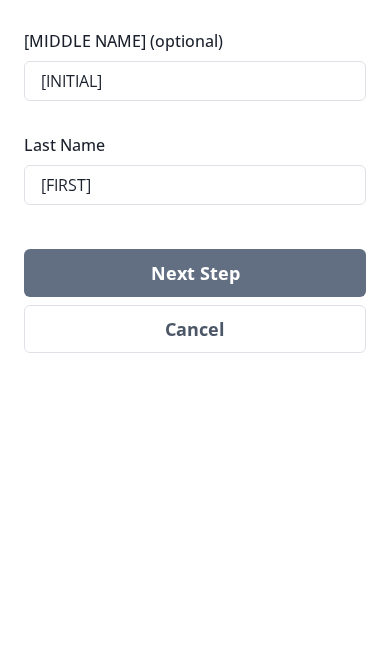 type on "[FIRST]" 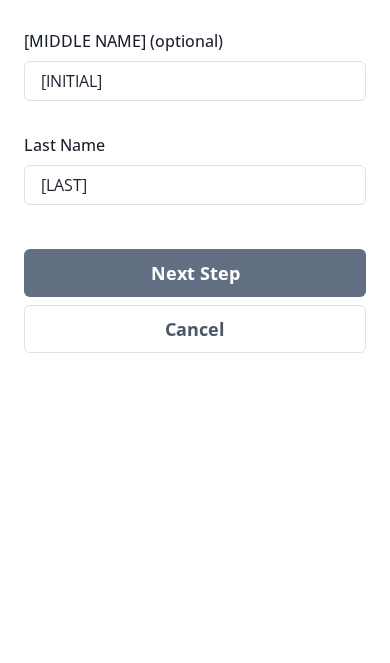 click on "Next Step" at bounding box center (195, 552) 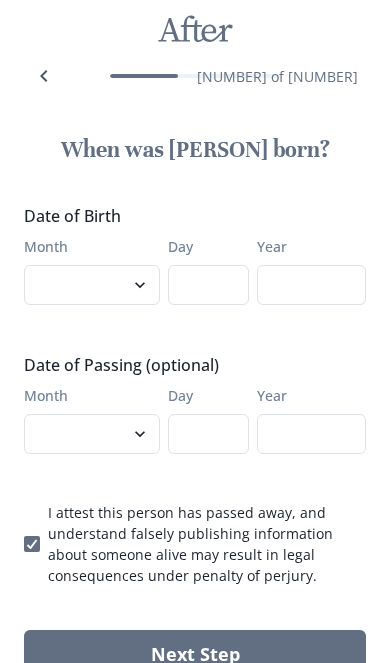 click on "January February March April May June July August September October November December" at bounding box center [92, 285] 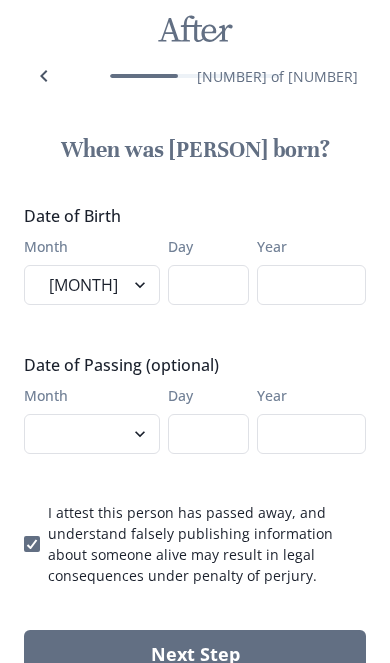 click on "Day" at bounding box center [209, 285] 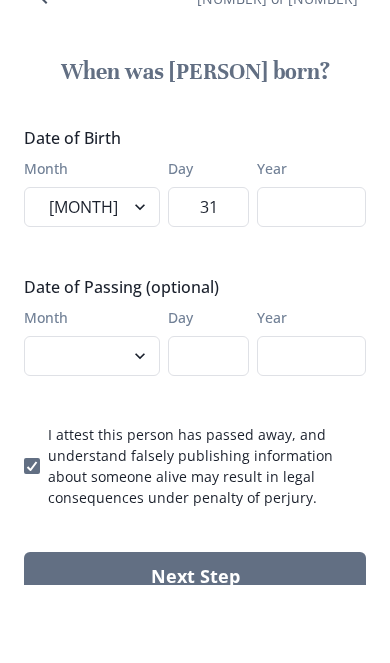 type on "31" 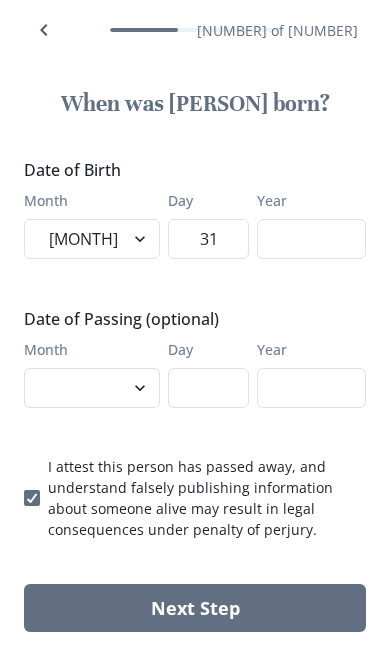 select on "6" 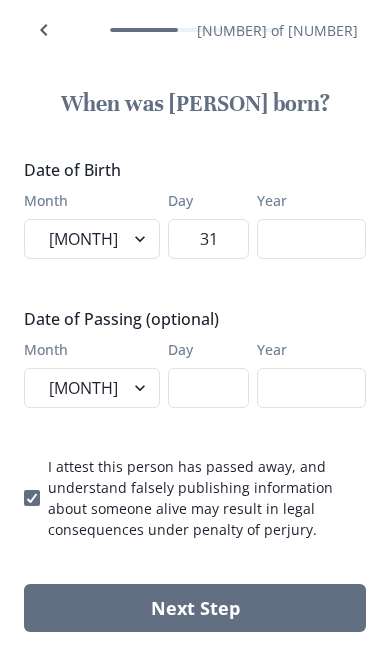 click on "Day" at bounding box center (209, 388) 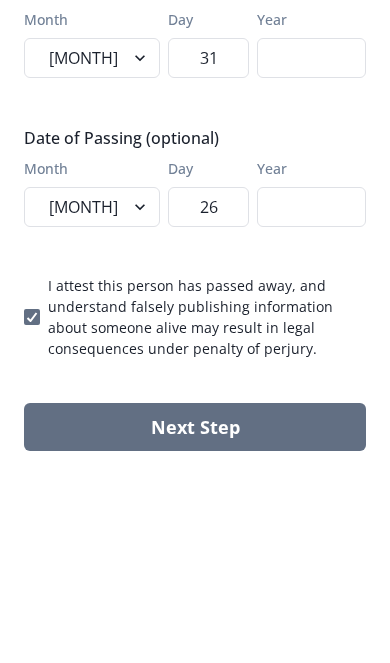 type on "26" 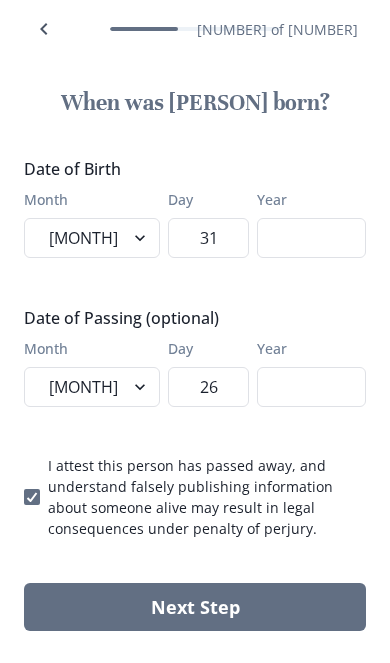 scroll, scrollTop: 68, scrollLeft: 0, axis: vertical 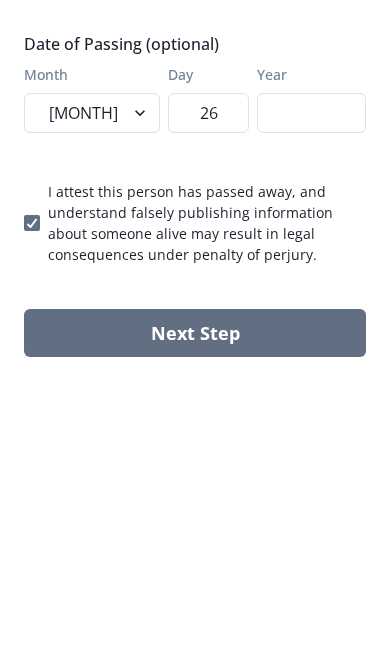 type on "[YEAR]" 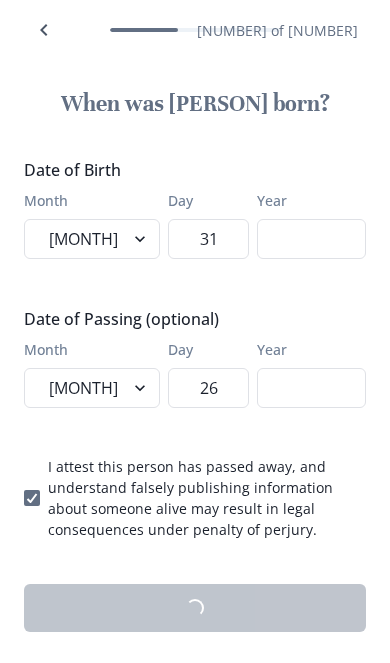 scroll, scrollTop: 0, scrollLeft: 0, axis: both 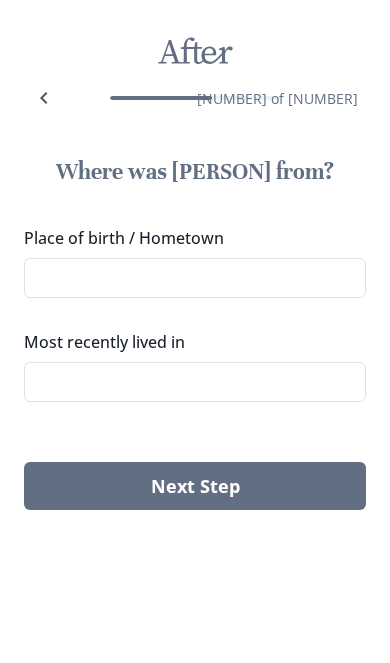 click on "Place of birth / Hometown" at bounding box center [195, 278] 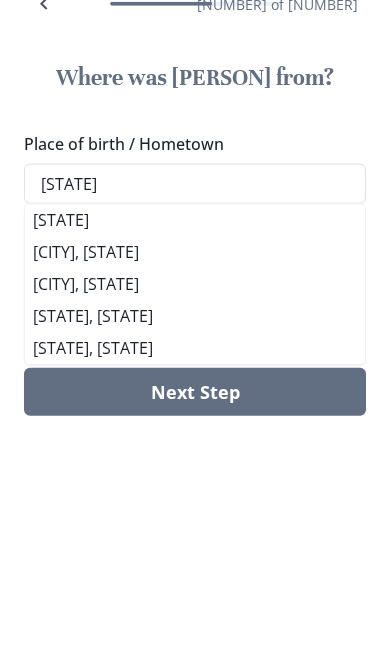 type on "[STATE]" 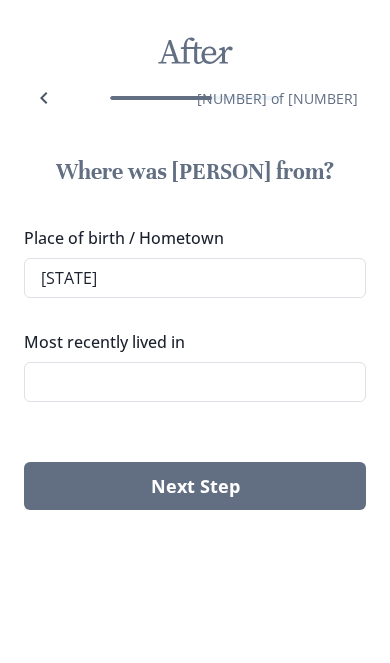 click on "Most recently lived in" at bounding box center (195, 382) 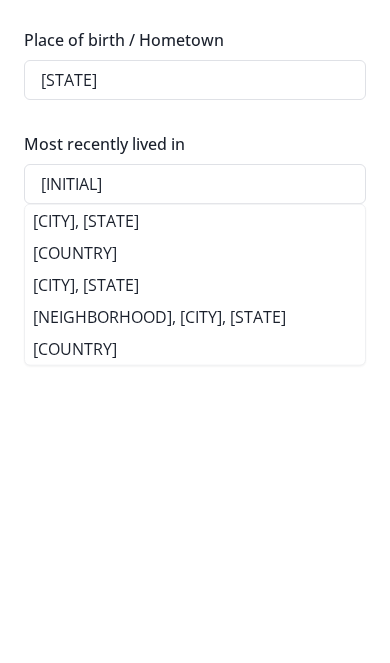 type on "[INITIAL]" 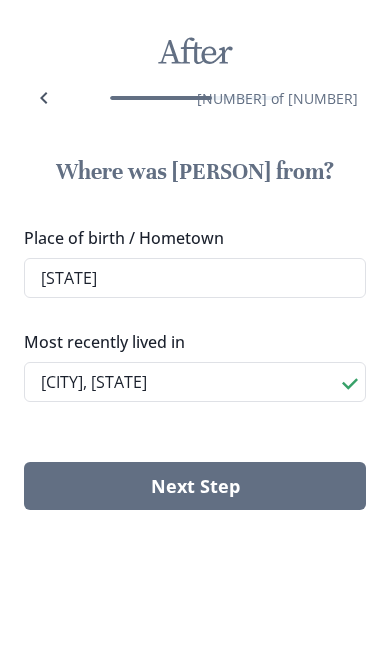 click on "Next Step" at bounding box center (195, 486) 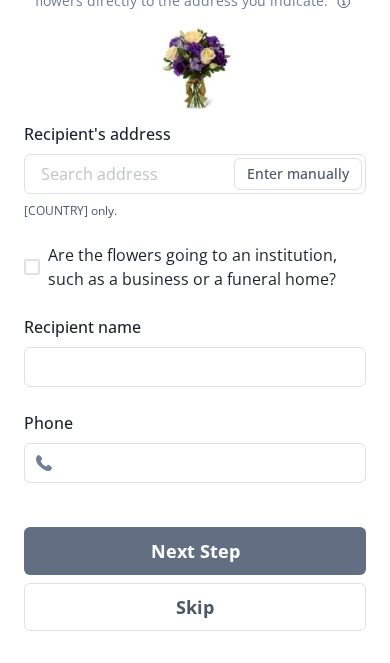 scroll, scrollTop: 253, scrollLeft: 0, axis: vertical 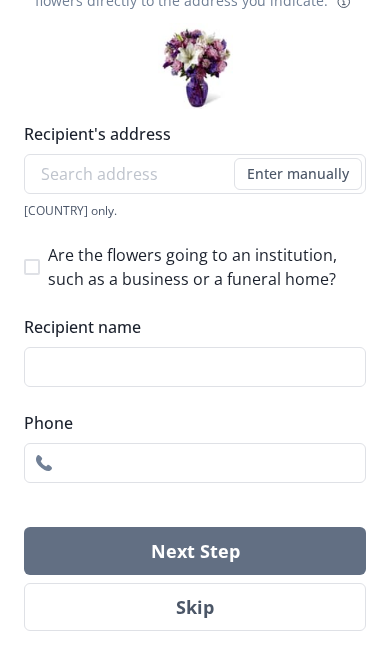 click on "Phone" at bounding box center [195, 463] 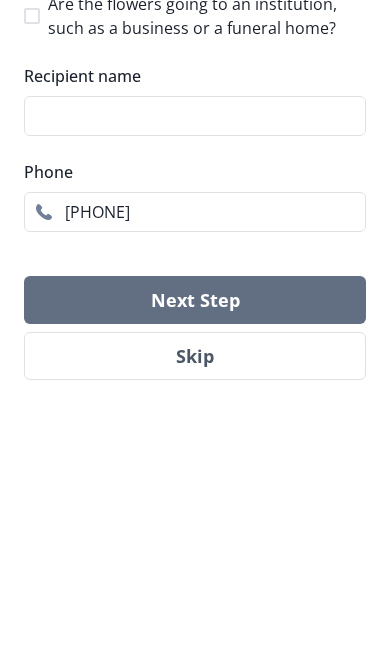 type on "[PHONE]" 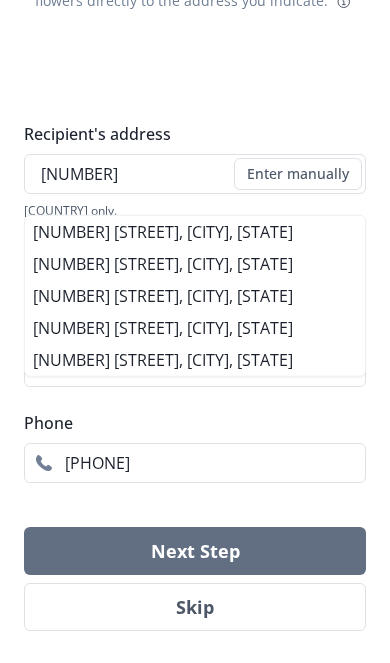 type on "[NUMBER]" 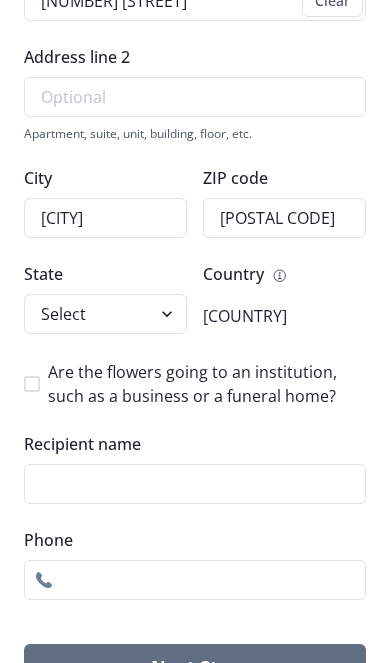 scroll, scrollTop: 405, scrollLeft: 0, axis: vertical 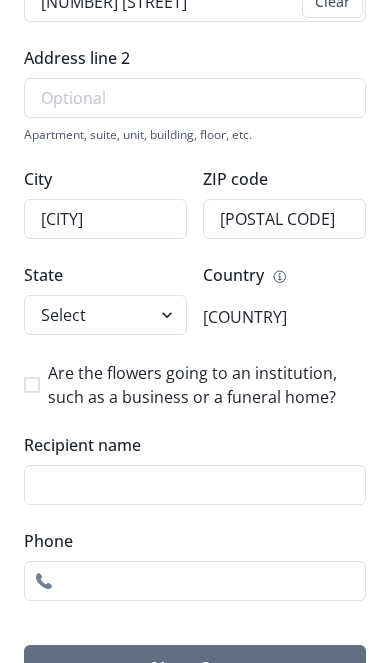 click on "Next Step" at bounding box center (195, 669) 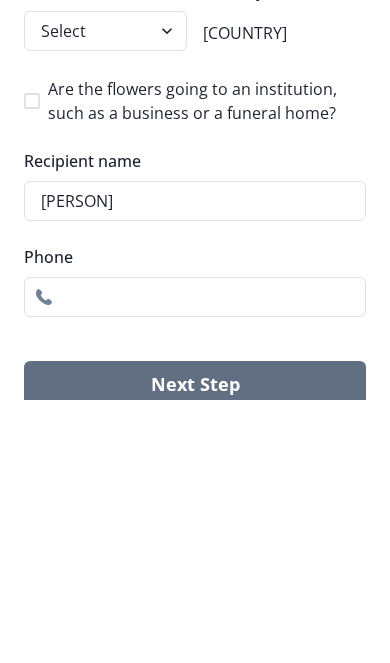 type on "[PERSON]" 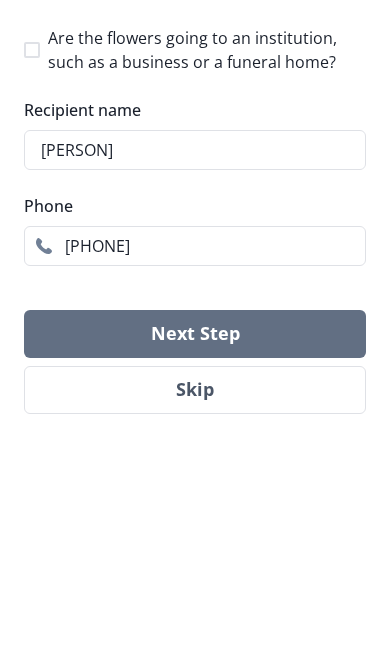click on "Next Step" at bounding box center [195, 552] 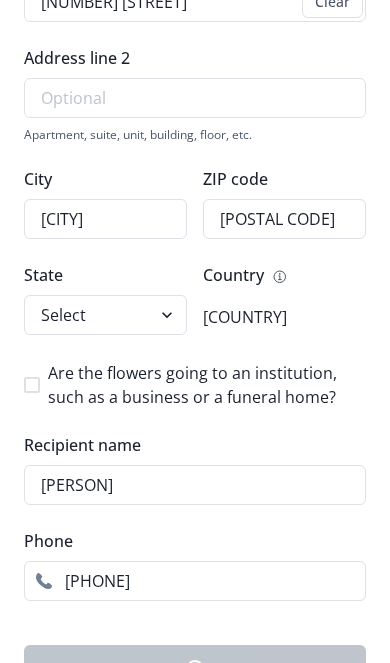 scroll, scrollTop: 0, scrollLeft: 0, axis: both 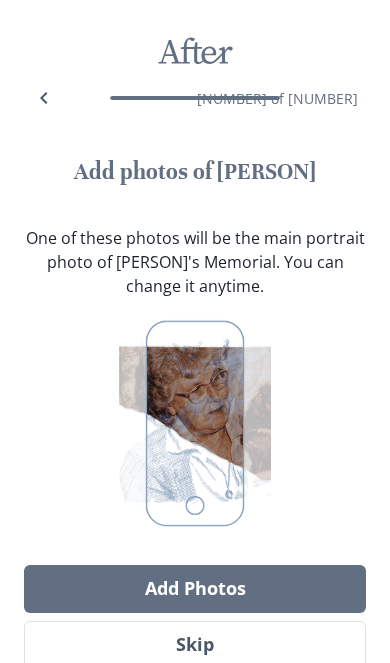 click on "Add Photos" at bounding box center (195, 589) 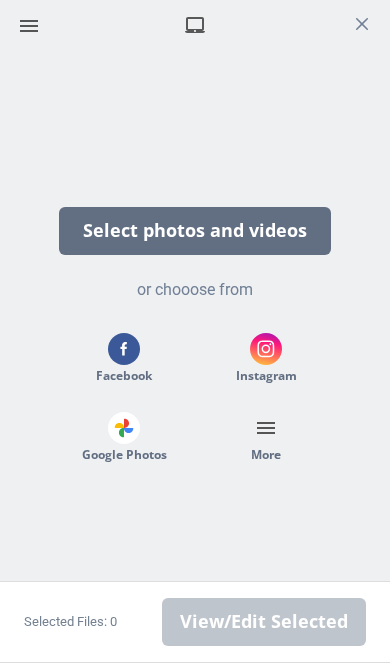 click at bounding box center [124, 349] 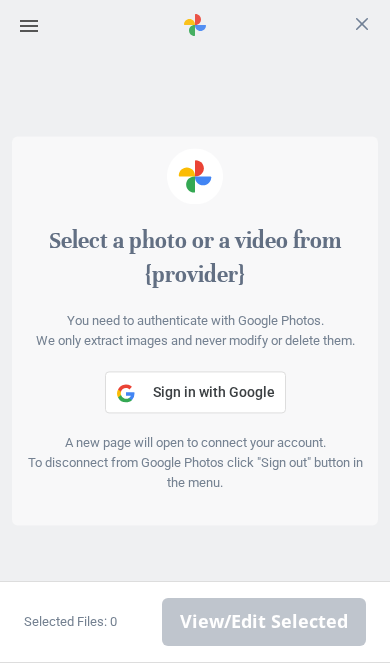 click on "Sign in with Google" at bounding box center [214, 393] 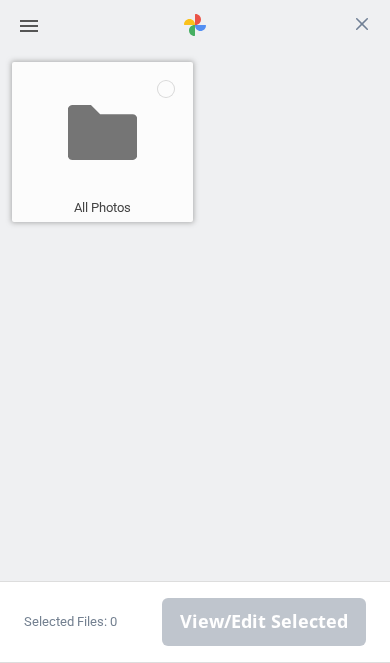 click at bounding box center (102, 133) 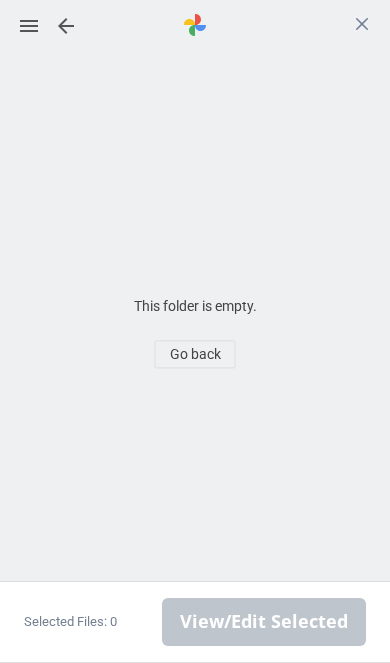 click on "Go back" at bounding box center [195, 354] 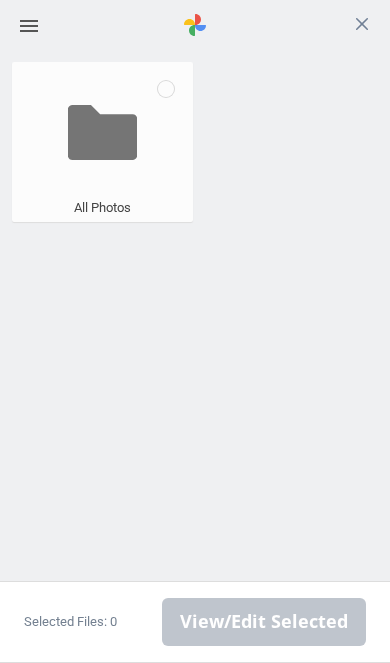 click at bounding box center [29, 26] 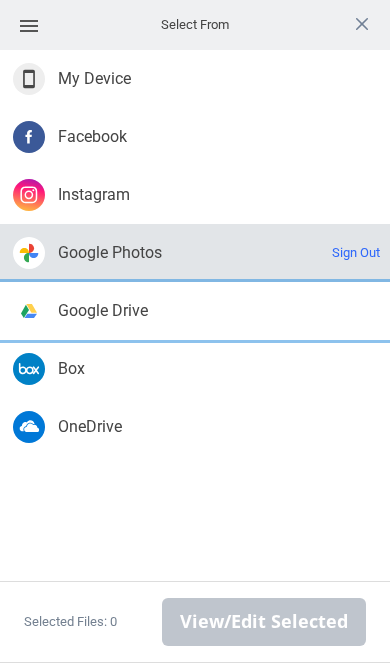 click on "Google Drive" at bounding box center [94, 79] 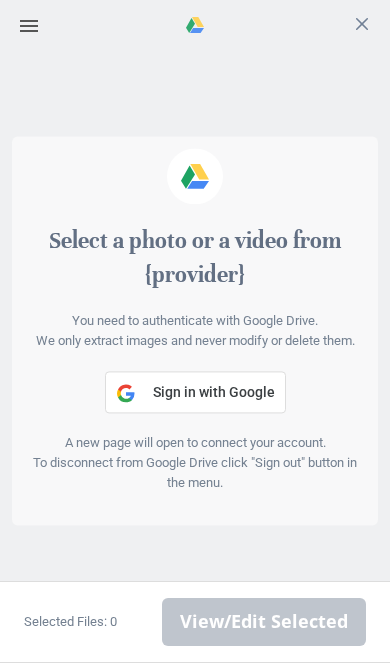 click on "Sign in with Google" at bounding box center (214, 393) 